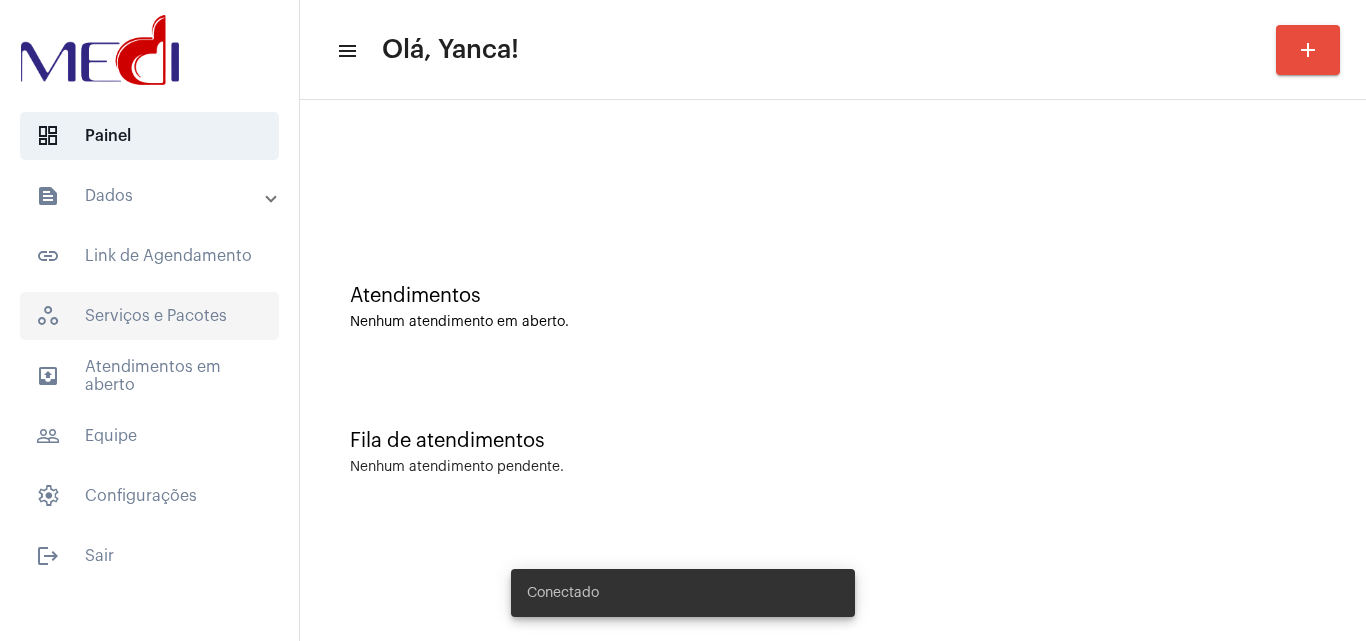 scroll, scrollTop: 0, scrollLeft: 0, axis: both 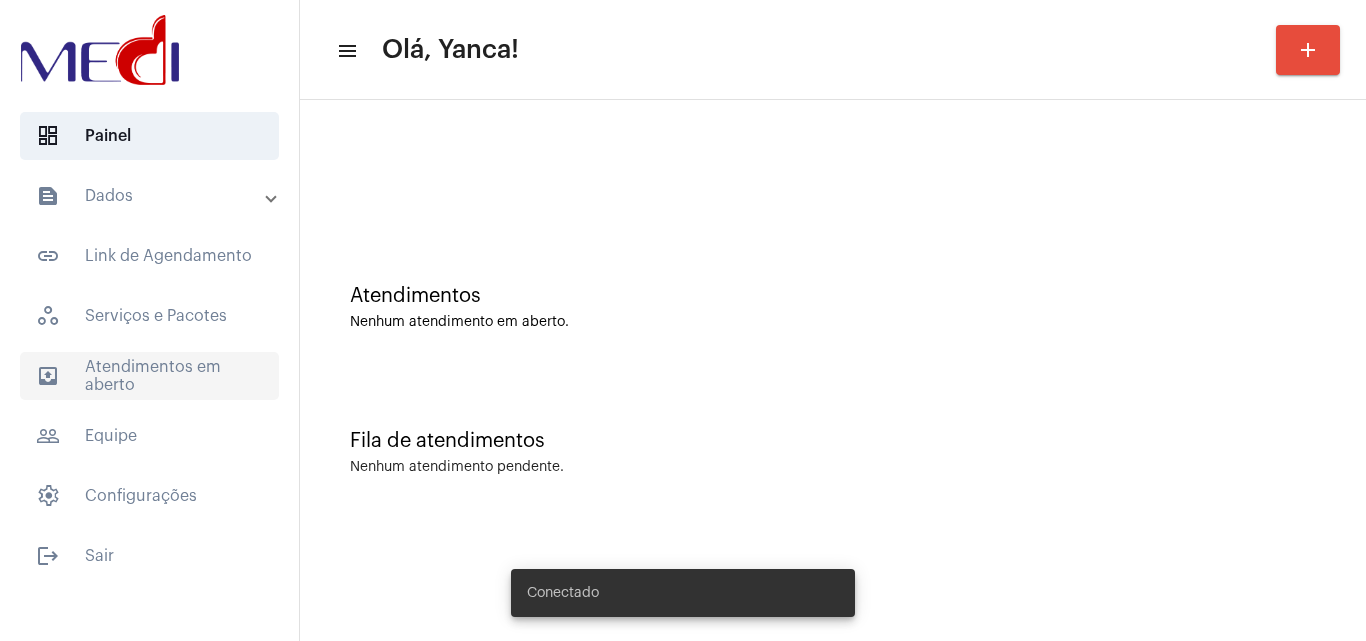 click on "outbox_outline  Atendimentos em aberto" 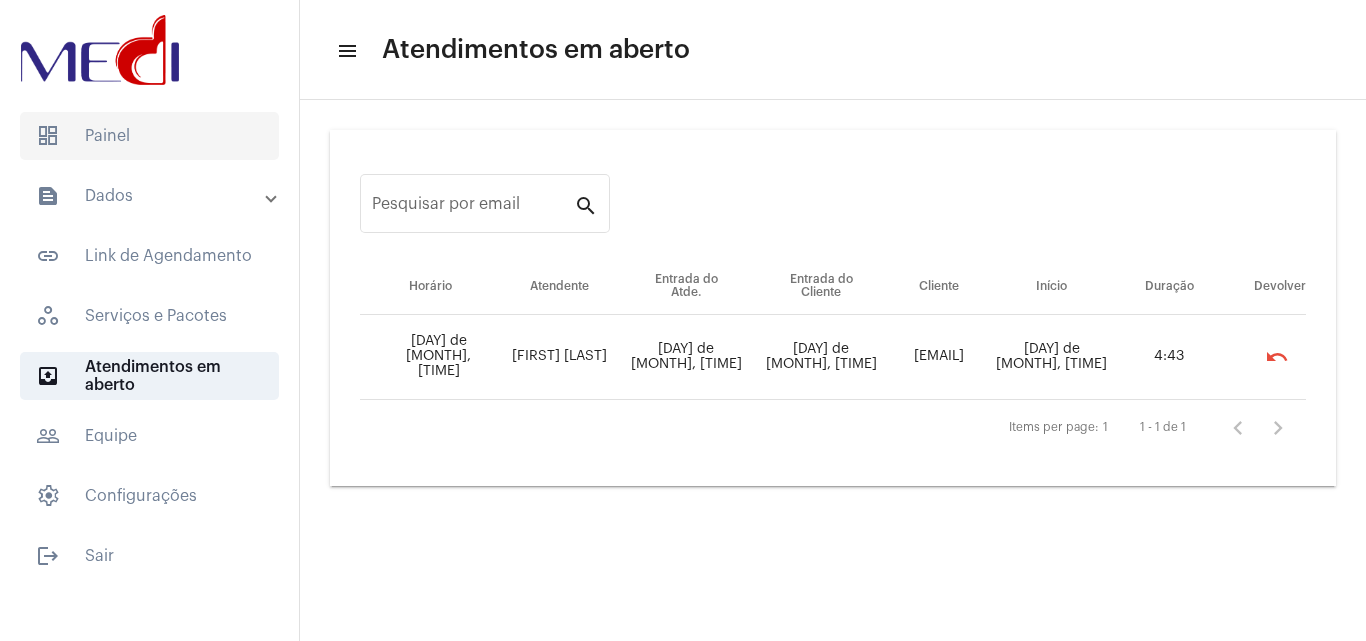 click on "dashboard   Painel" 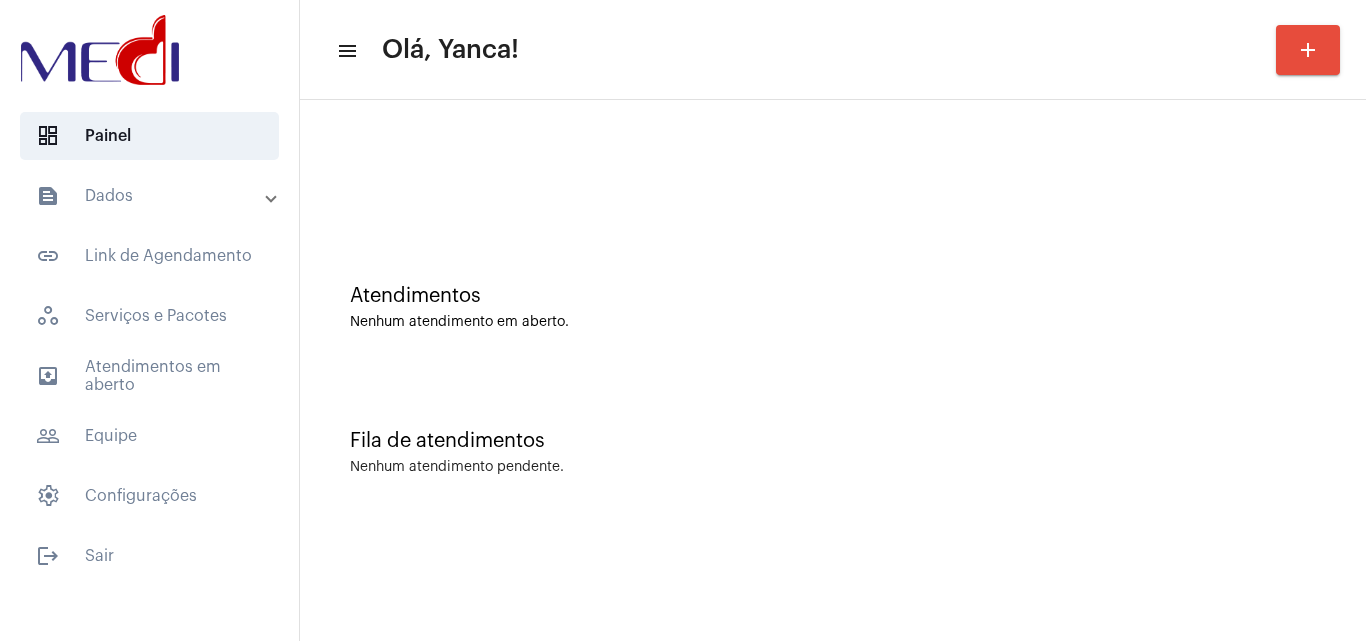 click on "text_snippet_outlined  Dados  text_snippet_outlined  Relatórios  history_outlined  Histórico  schedule_outlined  Agendamentos  link_outlined  Link de Agendamento   workspaces_outlined   Serviços e Pacotes  outbox_outline  Atendimentos em aberto  people_outline  Equipe   settings   Configurações" 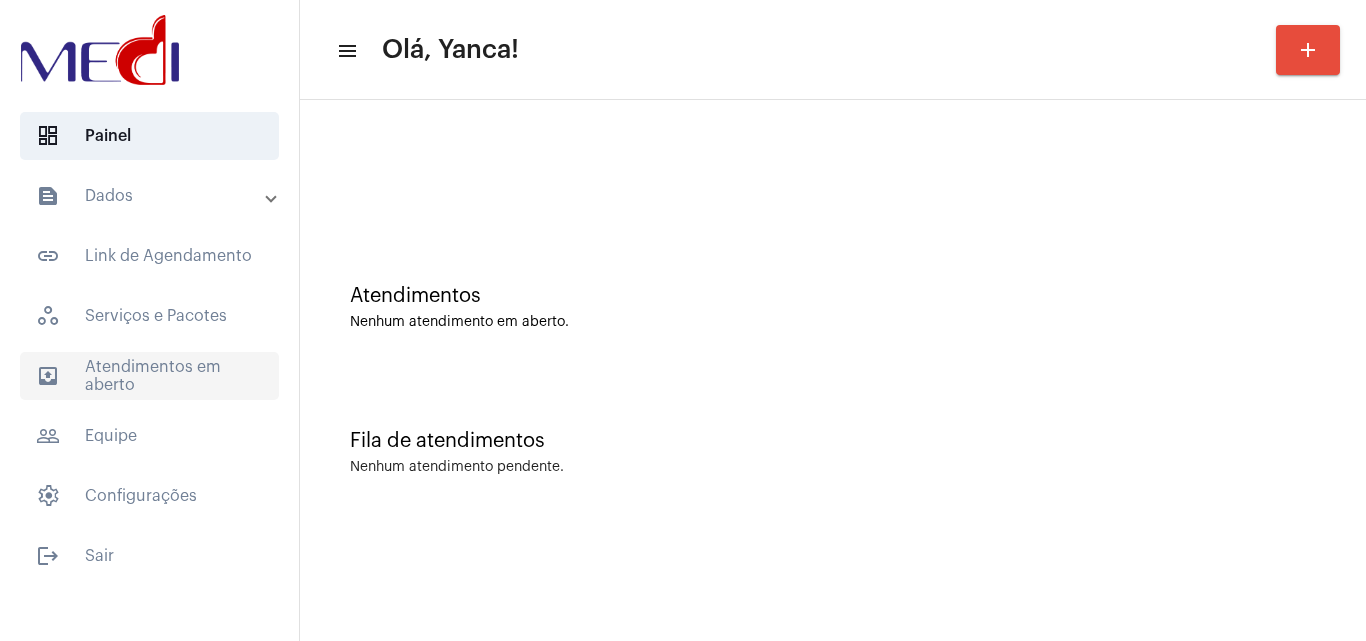 click on "outbox_outline  Atendimentos em aberto" 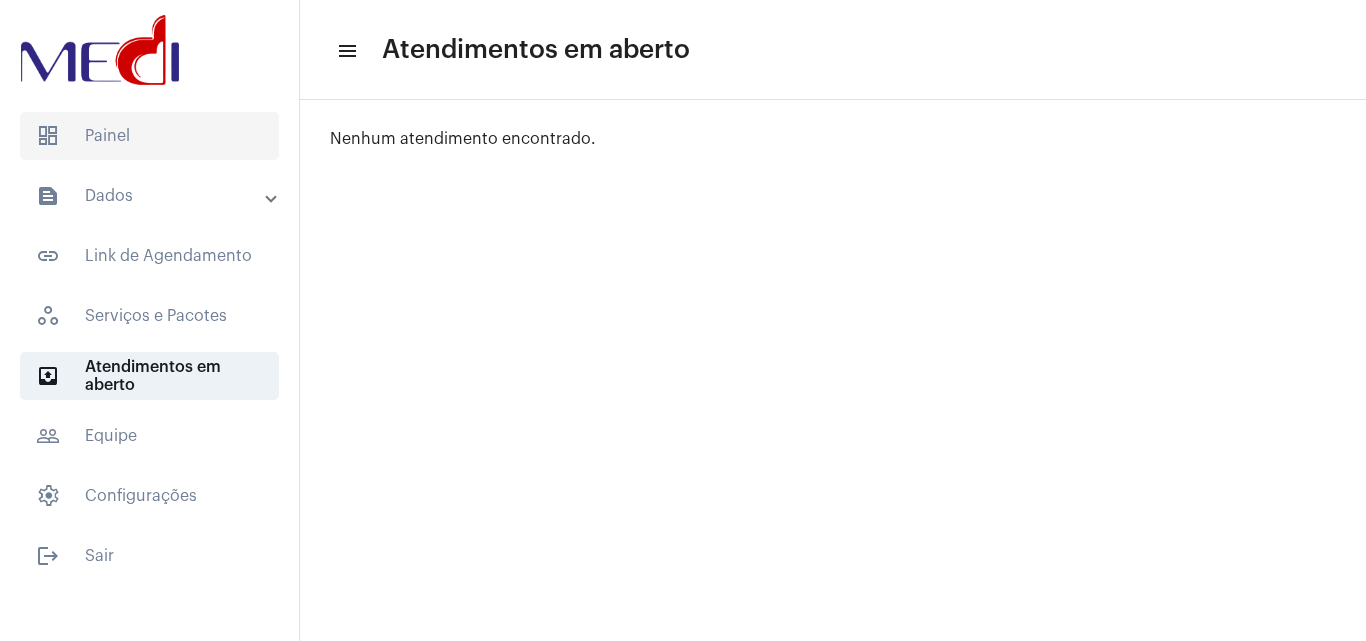 click on "dashboard   Painel" 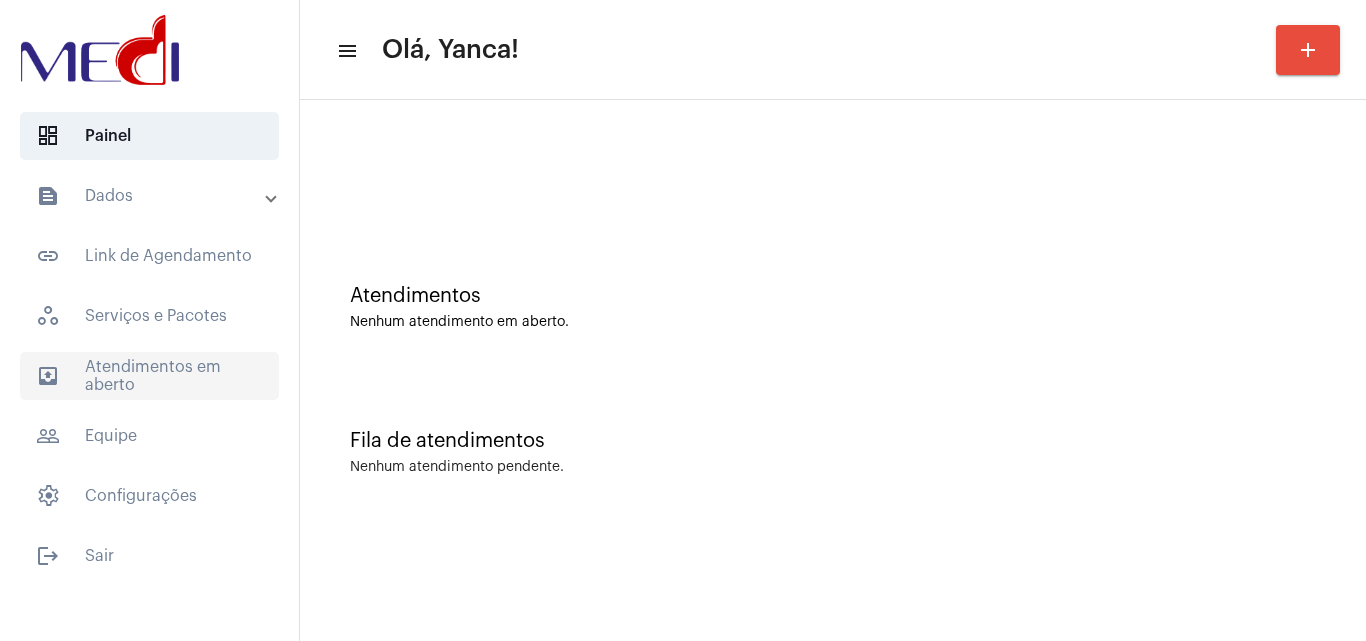 click on "outbox_outline  Atendimentos em aberto" 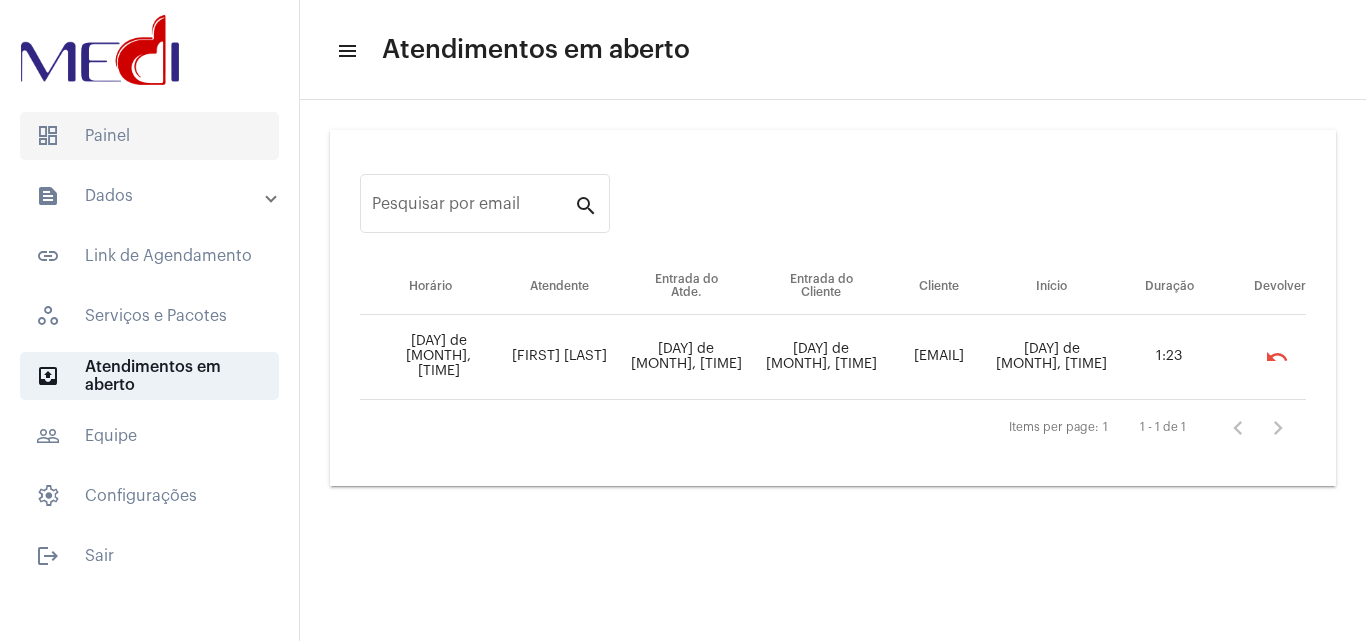 click on "dashboard   Painel" 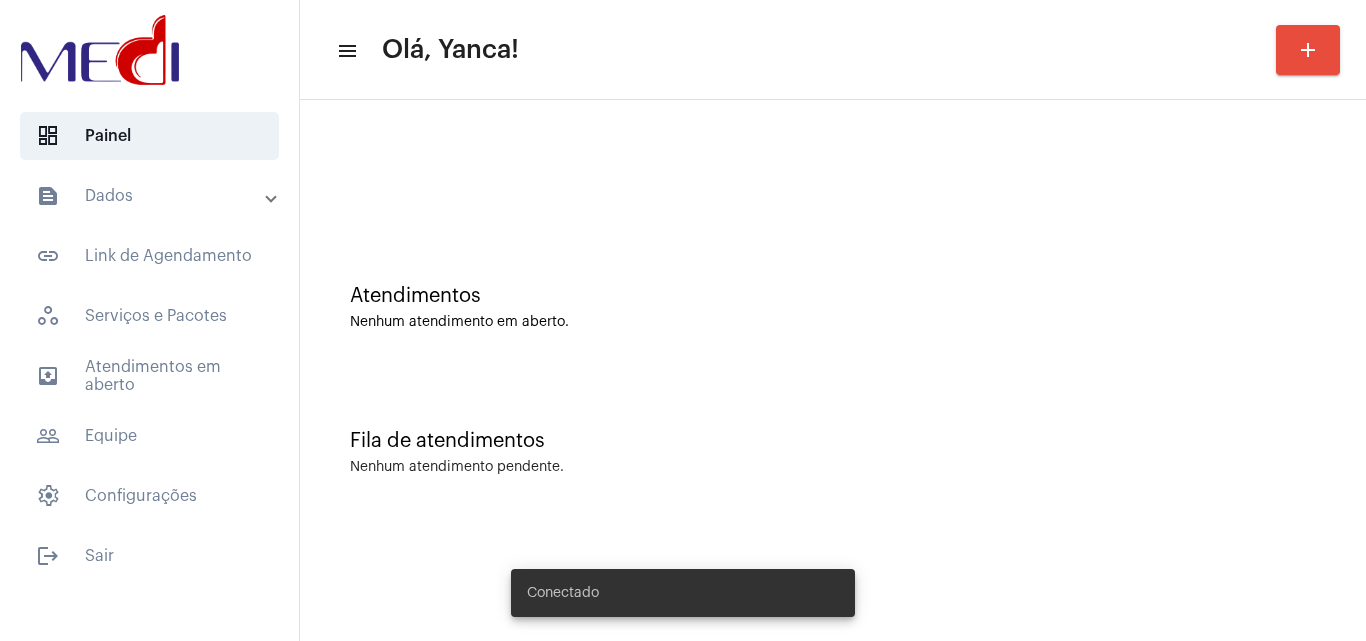scroll, scrollTop: 0, scrollLeft: 0, axis: both 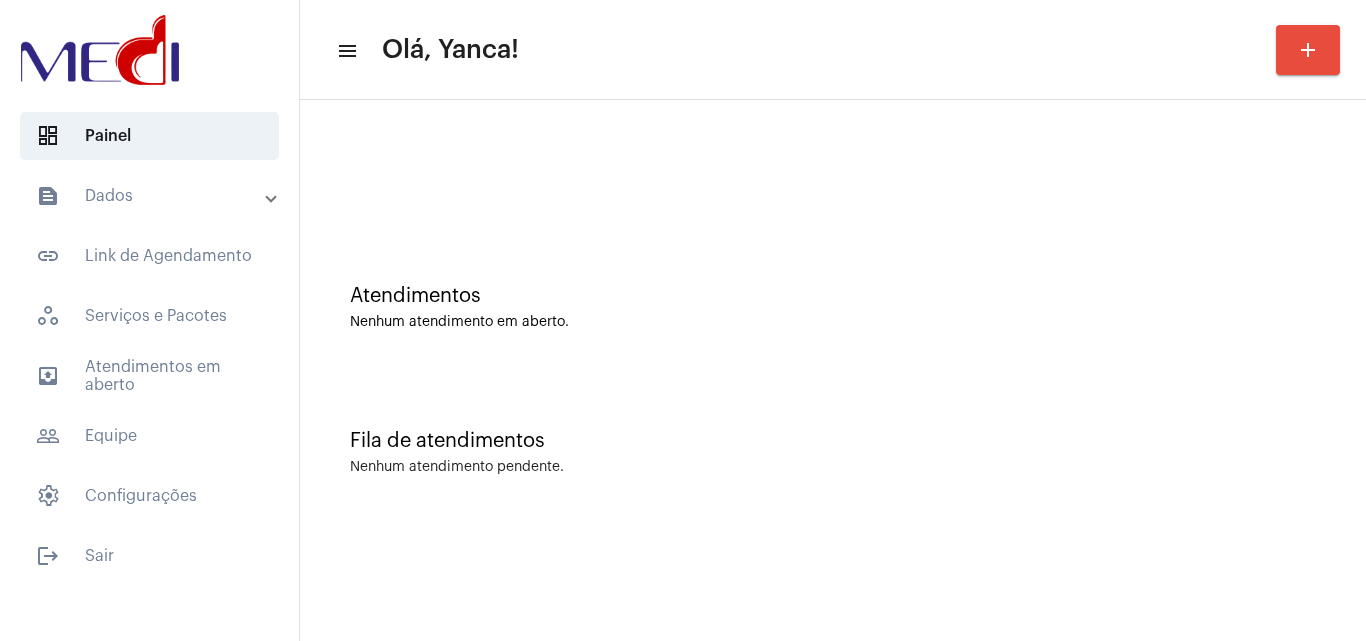 click on "Atendimentos Nenhum atendimento em aberto." 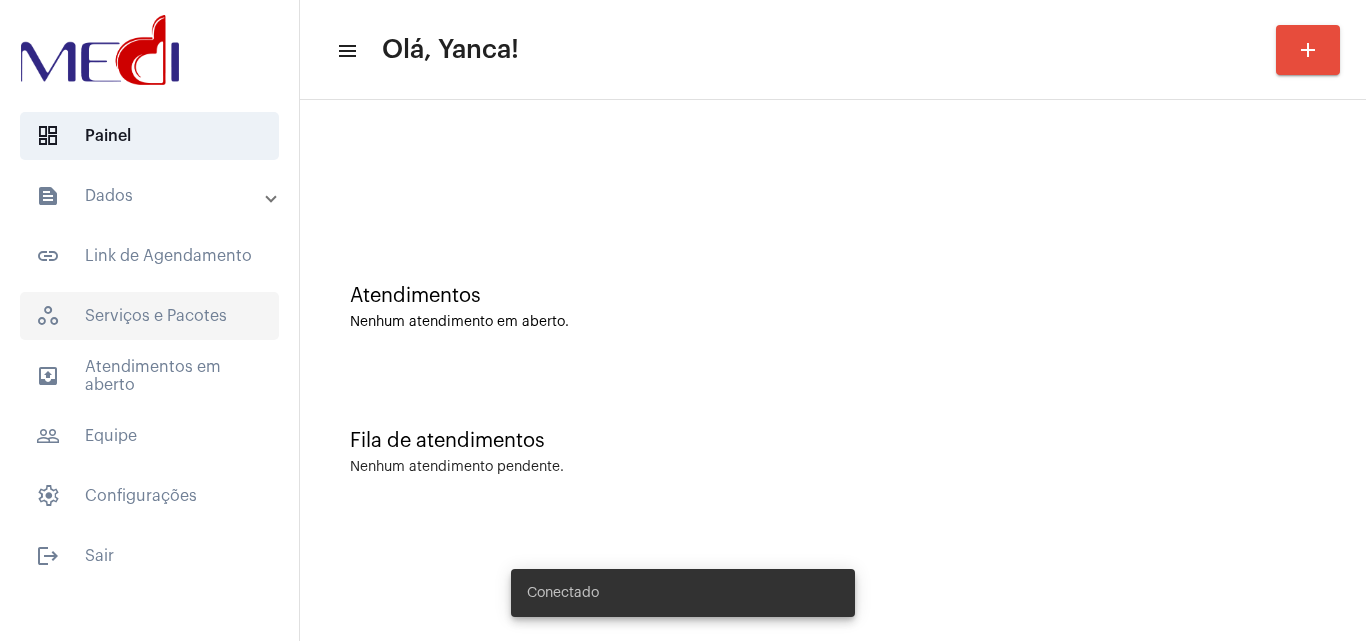 scroll, scrollTop: 0, scrollLeft: 0, axis: both 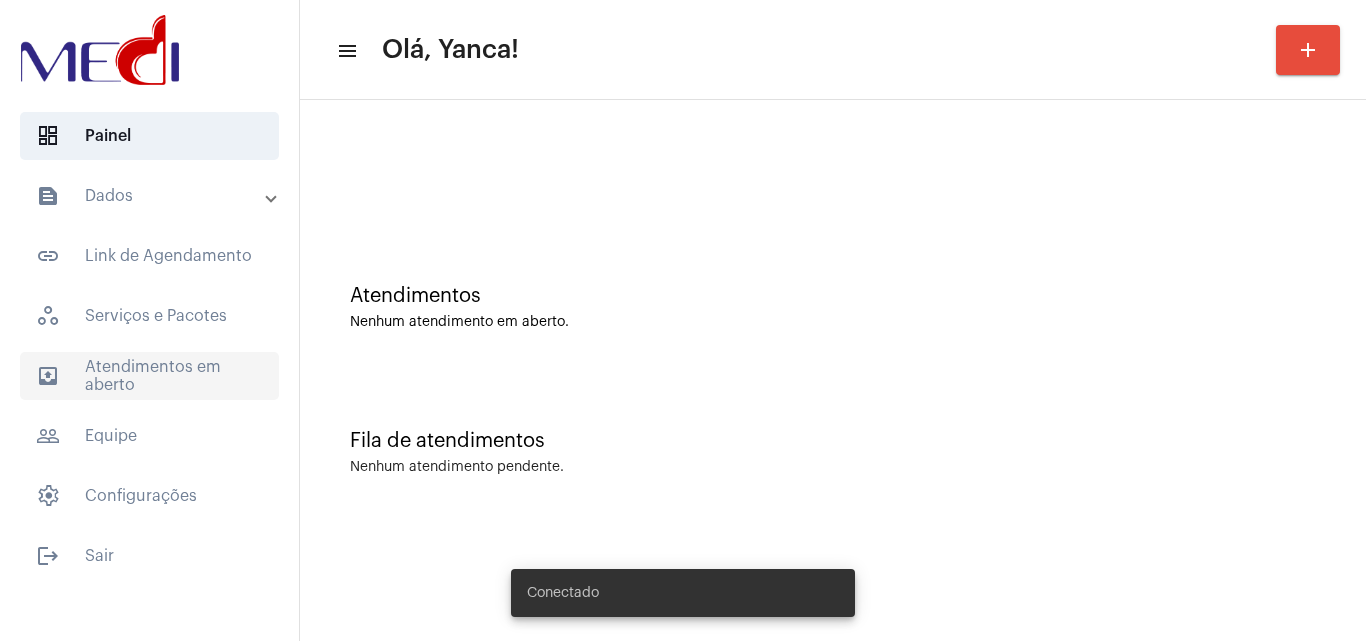 click on "outbox_outline  Atendimentos em aberto" 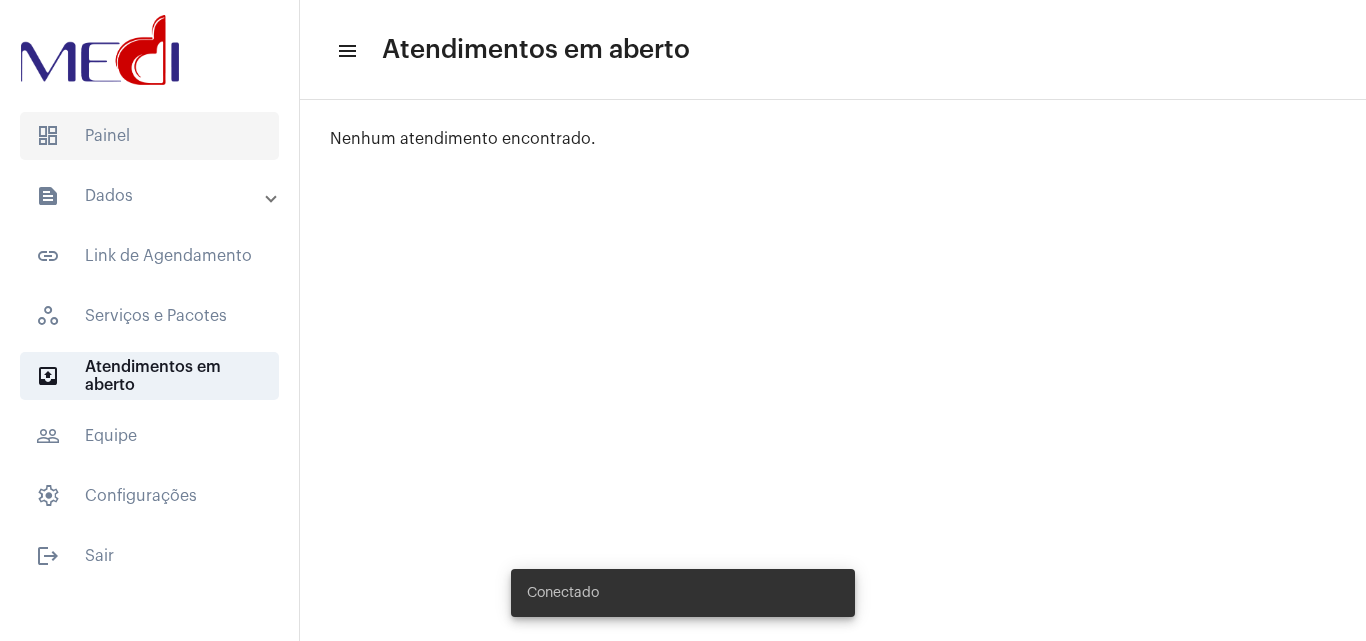 click on "dashboard   Painel" 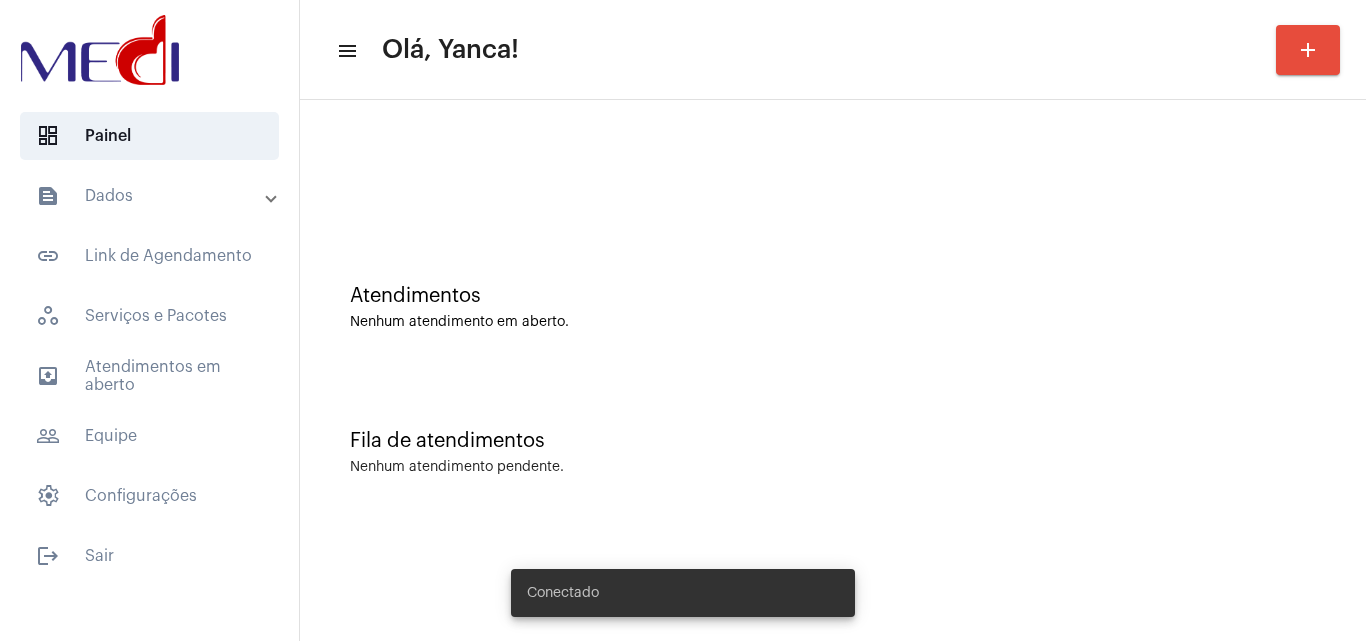scroll, scrollTop: 0, scrollLeft: 0, axis: both 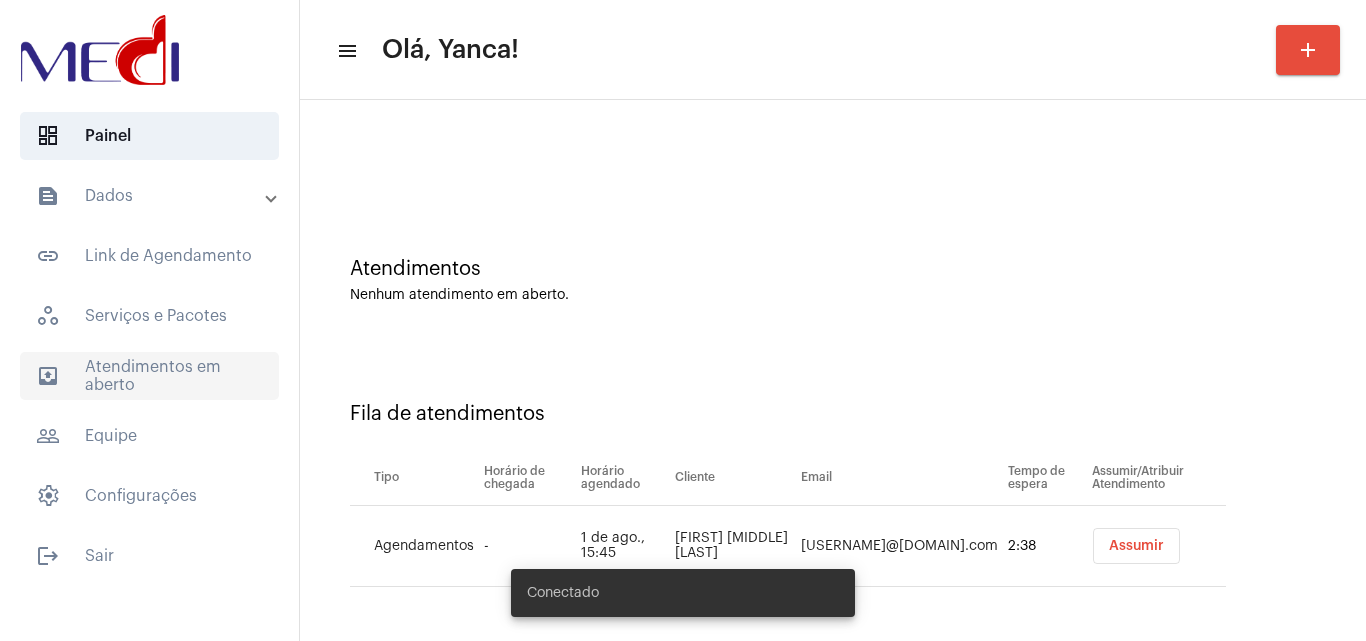 click on "outbox_outline  Atendimentos em aberto" 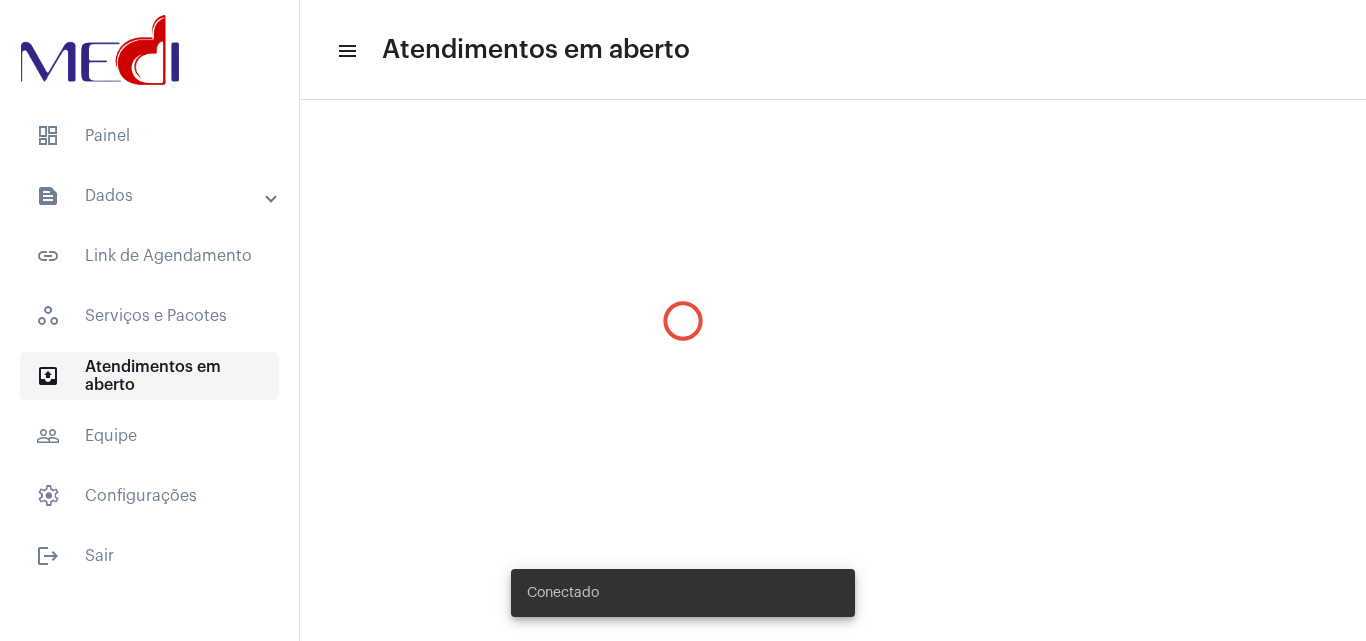 scroll, scrollTop: 0, scrollLeft: 0, axis: both 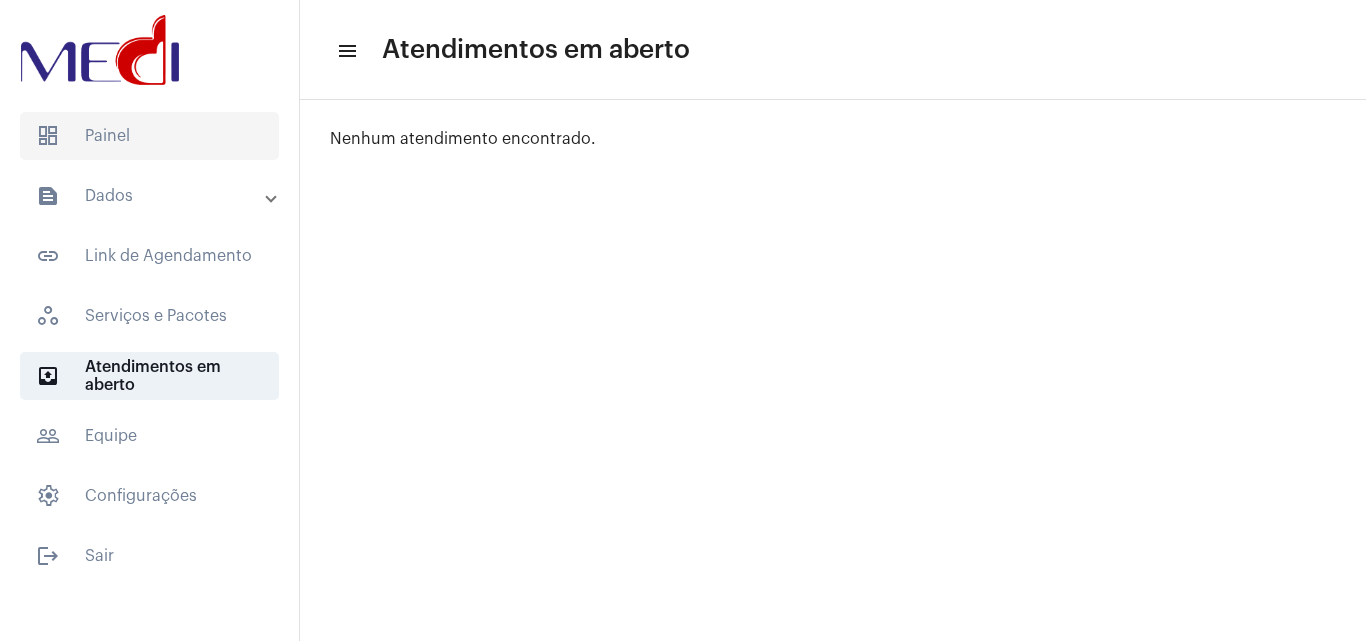 click on "dashboard   Painel" 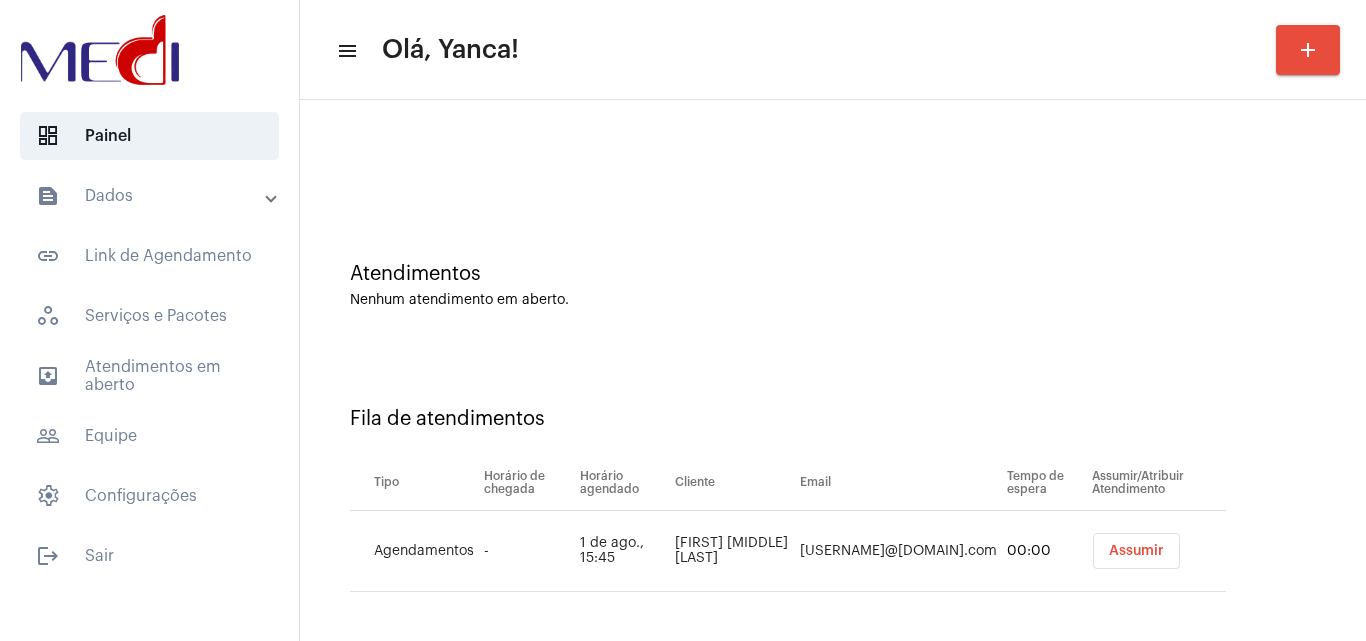 scroll, scrollTop: 27, scrollLeft: 0, axis: vertical 